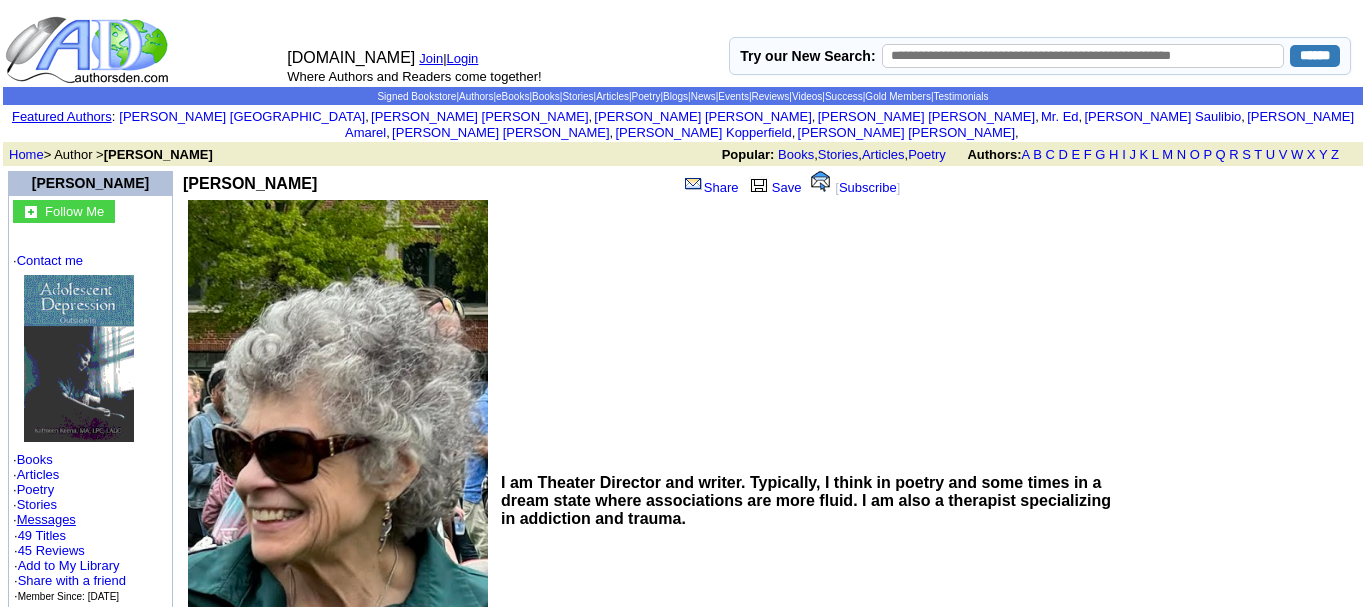 scroll, scrollTop: 0, scrollLeft: 0, axis: both 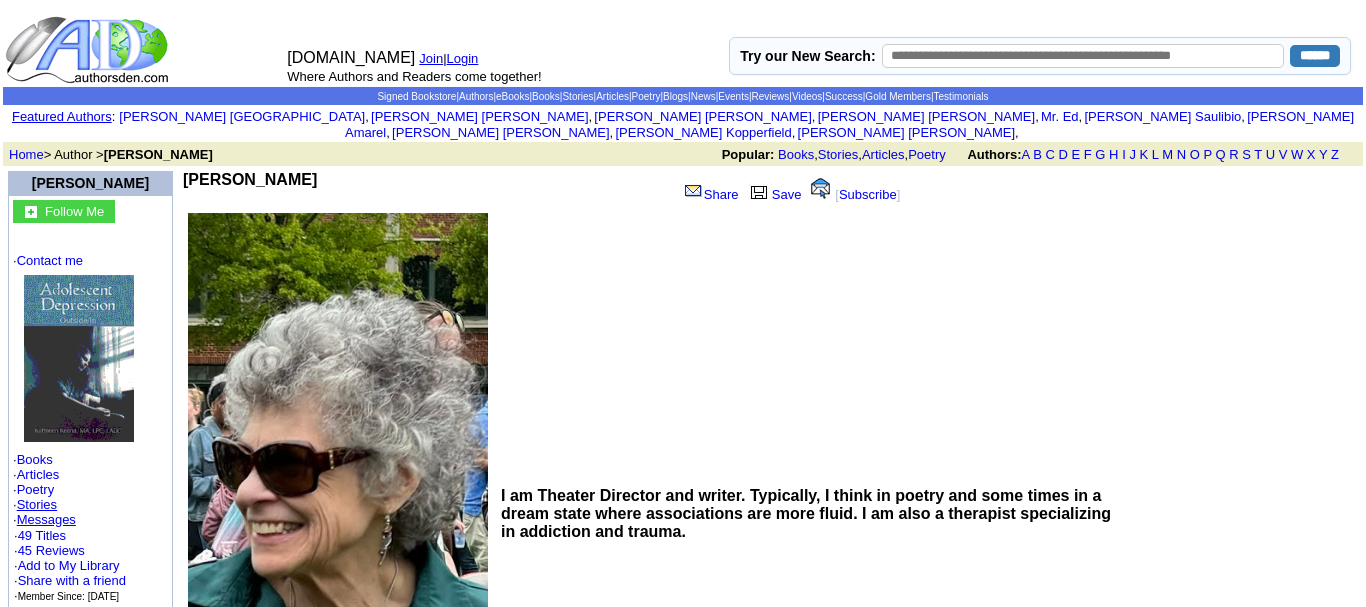click on "Stories" at bounding box center [37, 504] 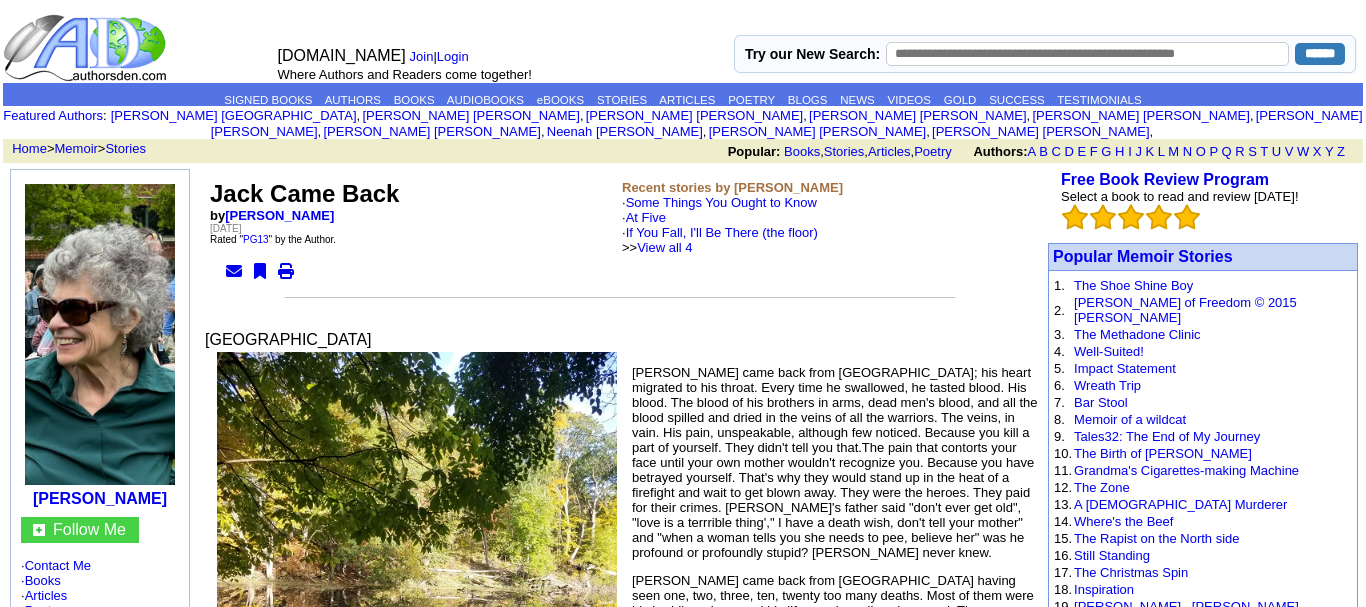 scroll, scrollTop: 0, scrollLeft: 0, axis: both 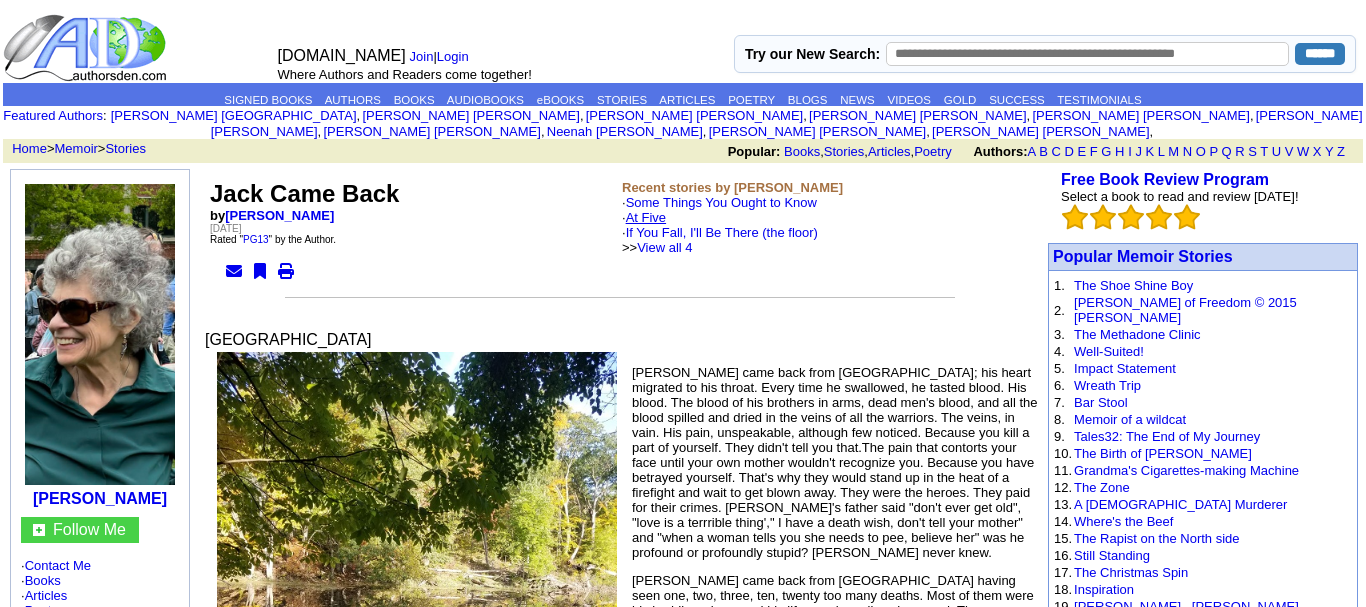 click on "At Five" at bounding box center [646, 217] 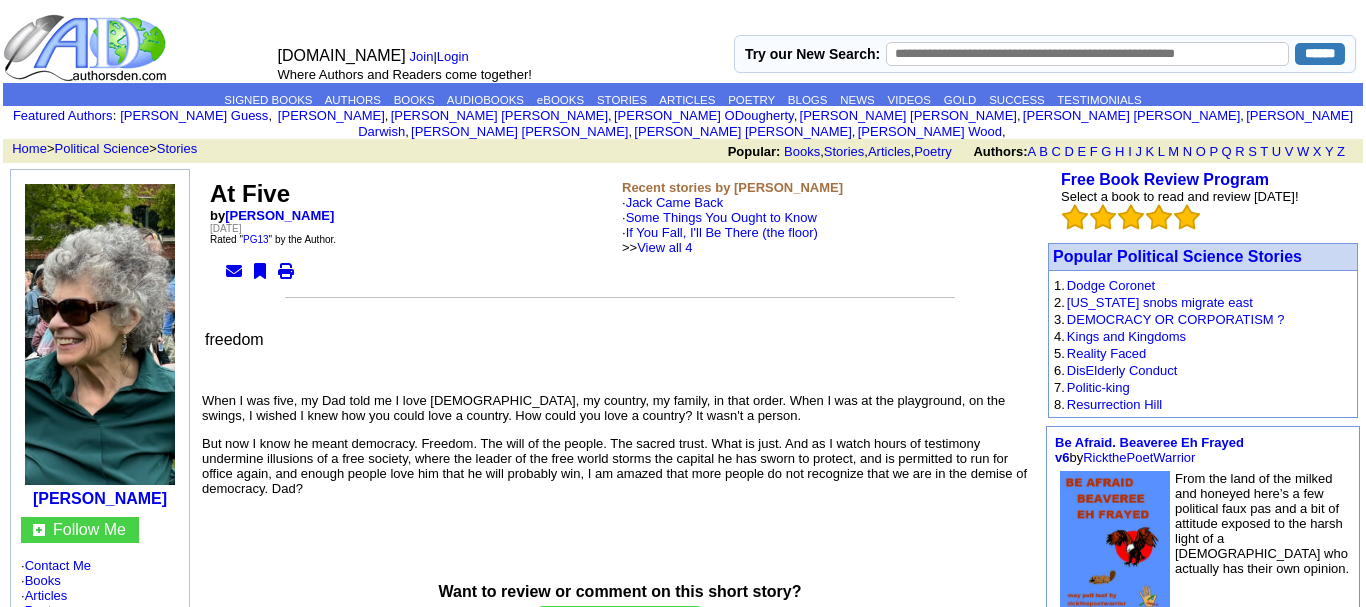 scroll, scrollTop: 0, scrollLeft: 0, axis: both 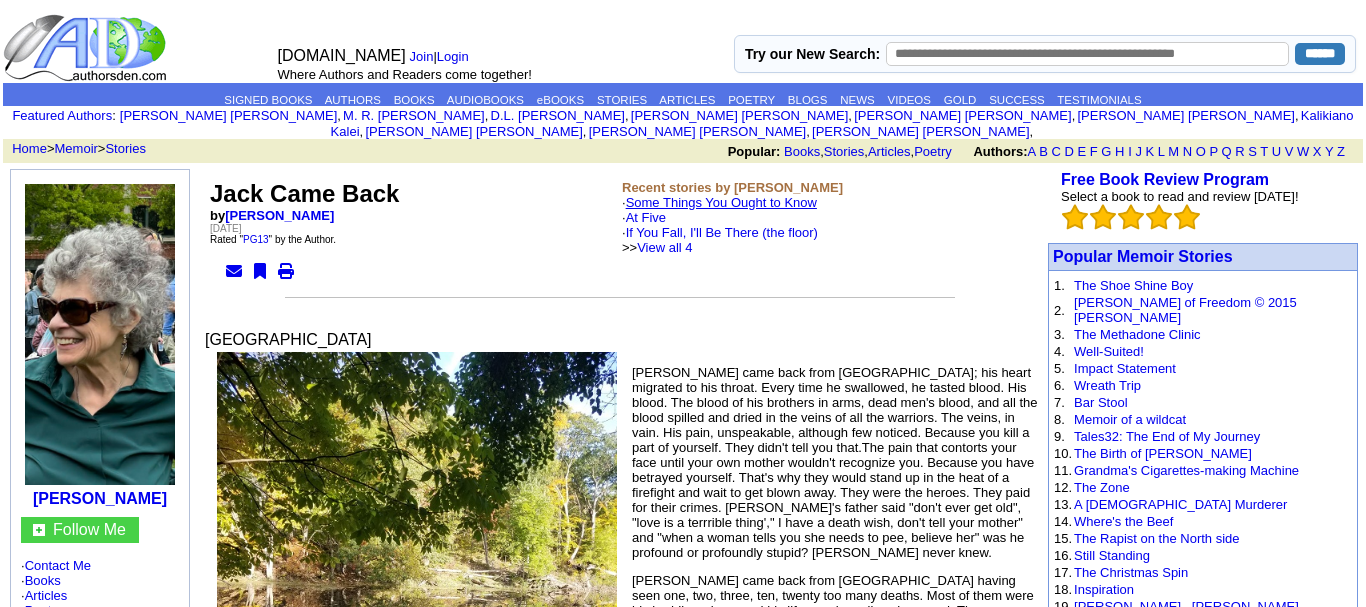 click on "Some Things You Ought to Know" at bounding box center (721, 202) 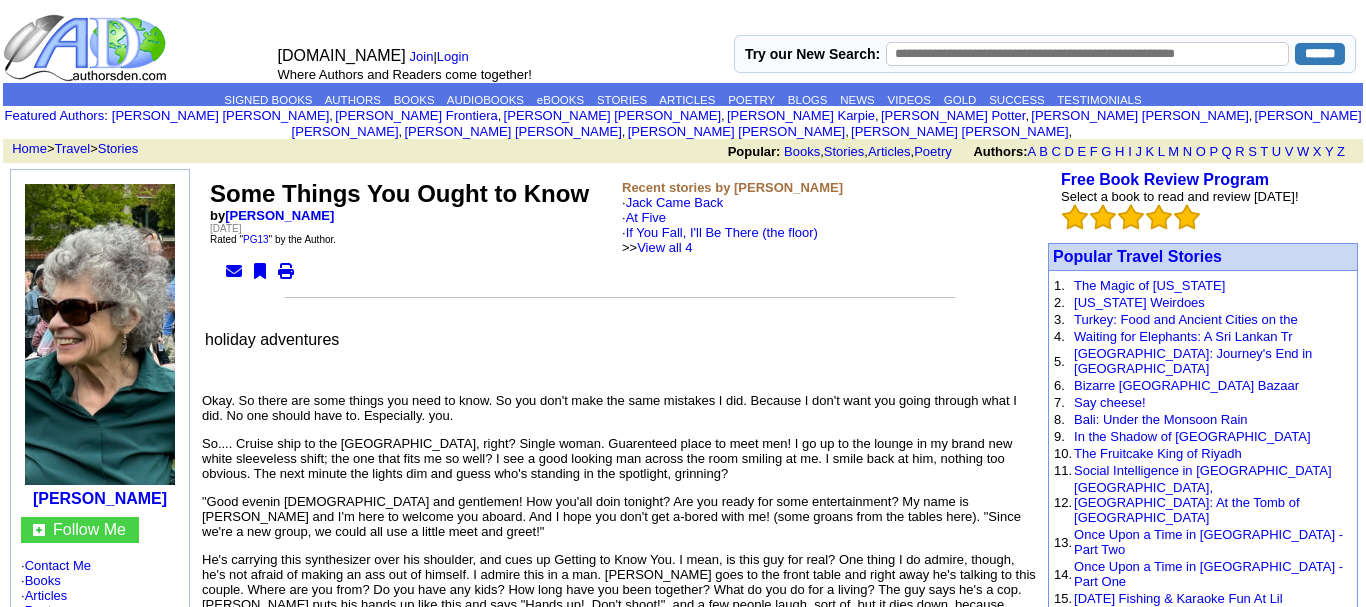 scroll, scrollTop: 0, scrollLeft: 0, axis: both 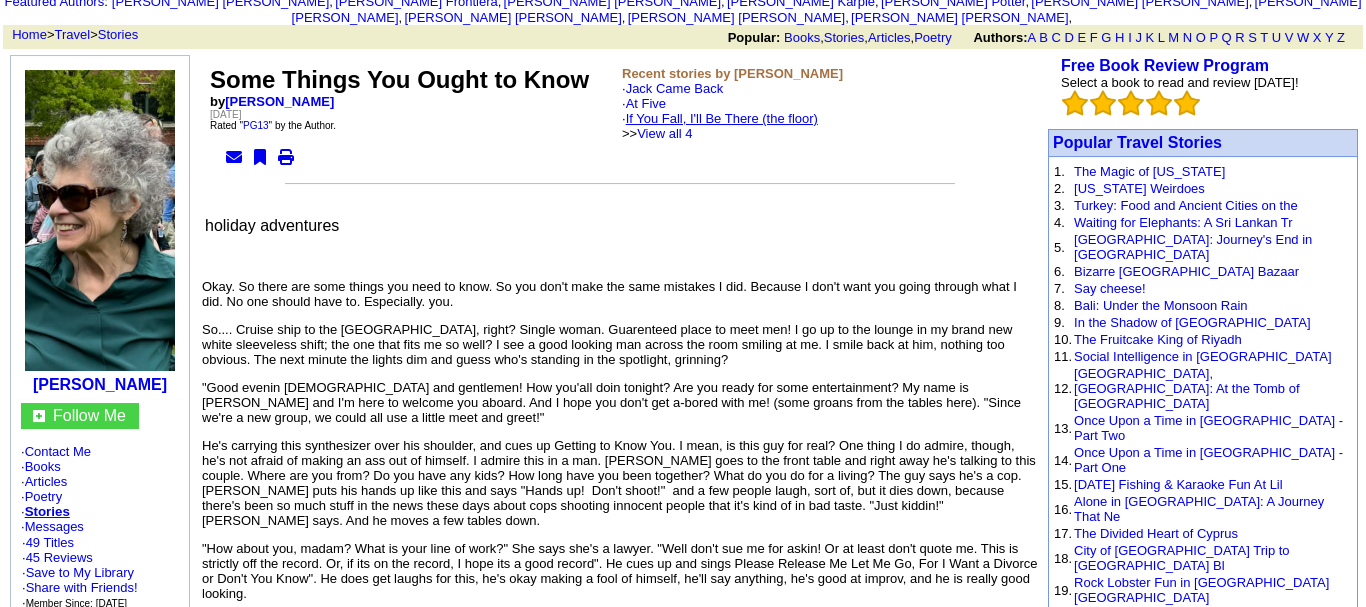 click on "If You Fall, I'll Be There (the floor)" at bounding box center [722, 118] 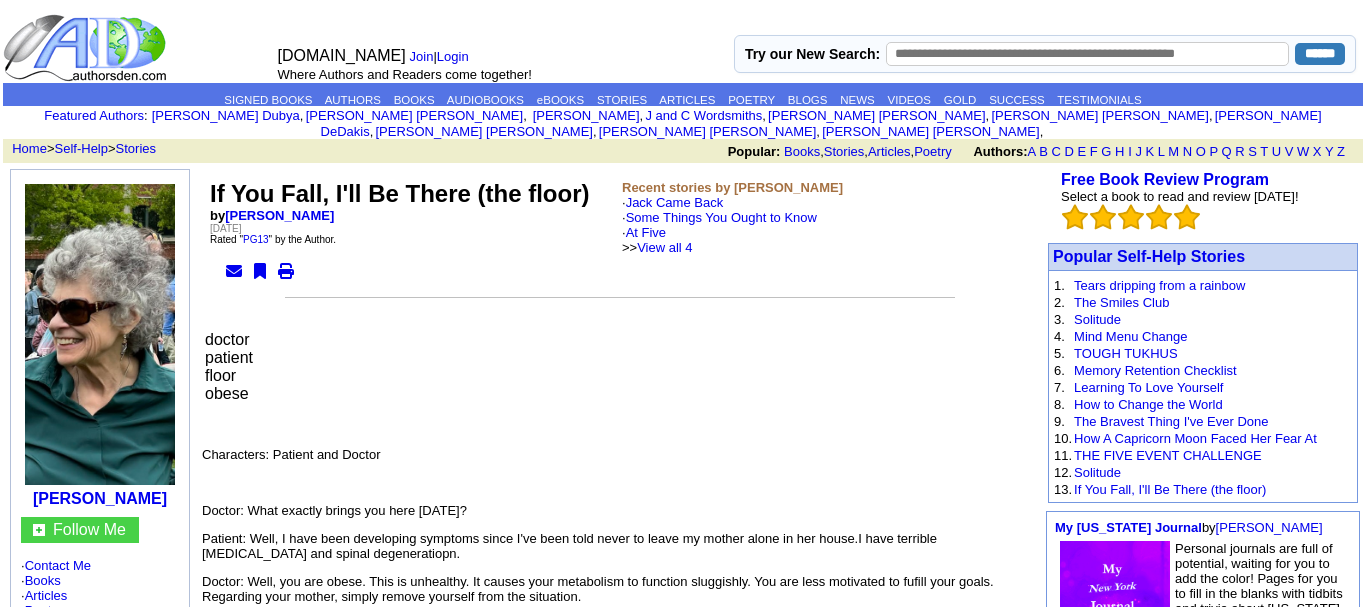 scroll, scrollTop: 0, scrollLeft: 0, axis: both 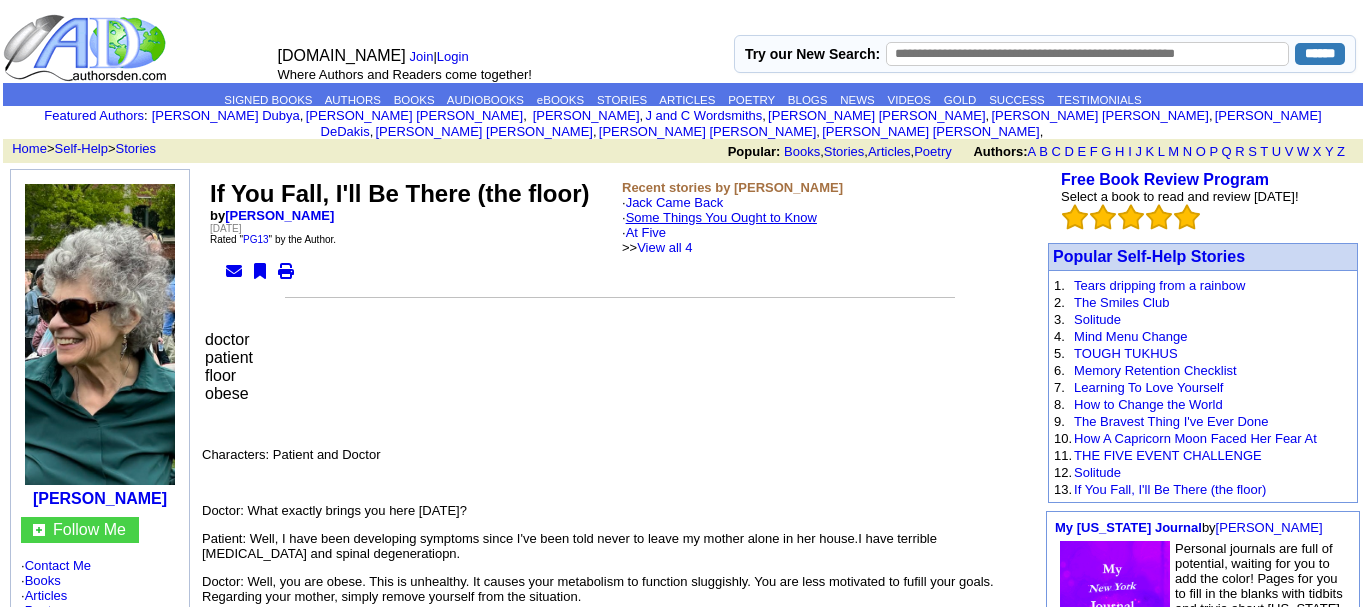 click on "Some Things You Ought to Know" at bounding box center (721, 217) 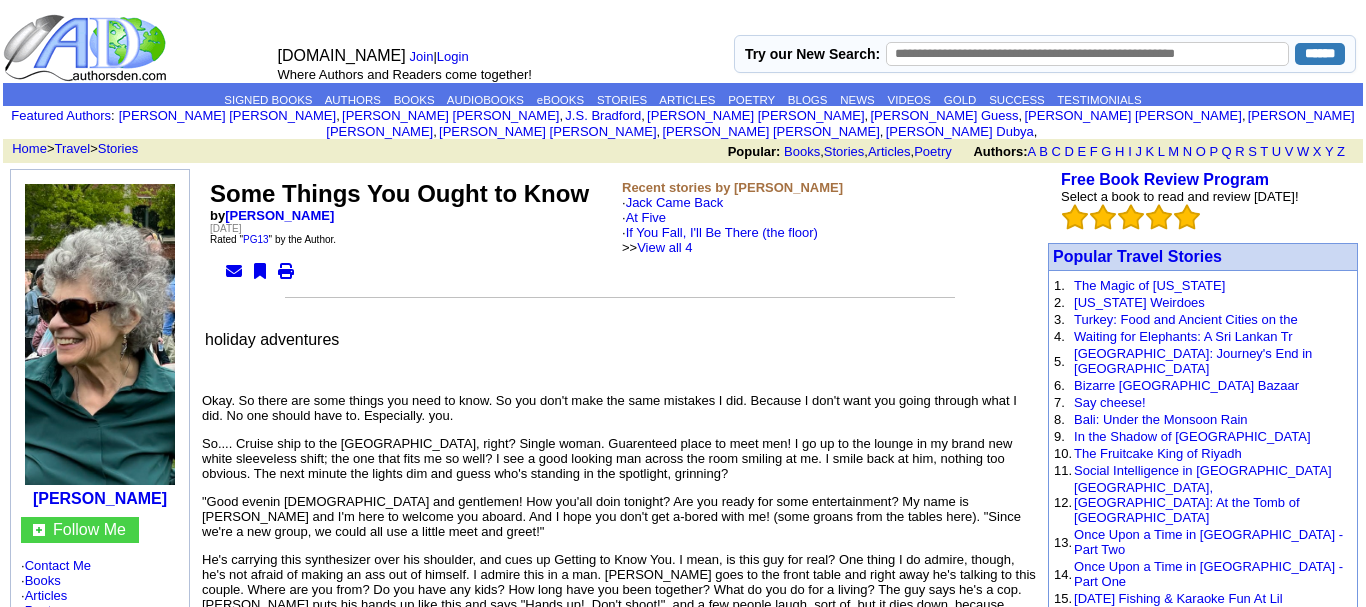 scroll, scrollTop: 0, scrollLeft: 0, axis: both 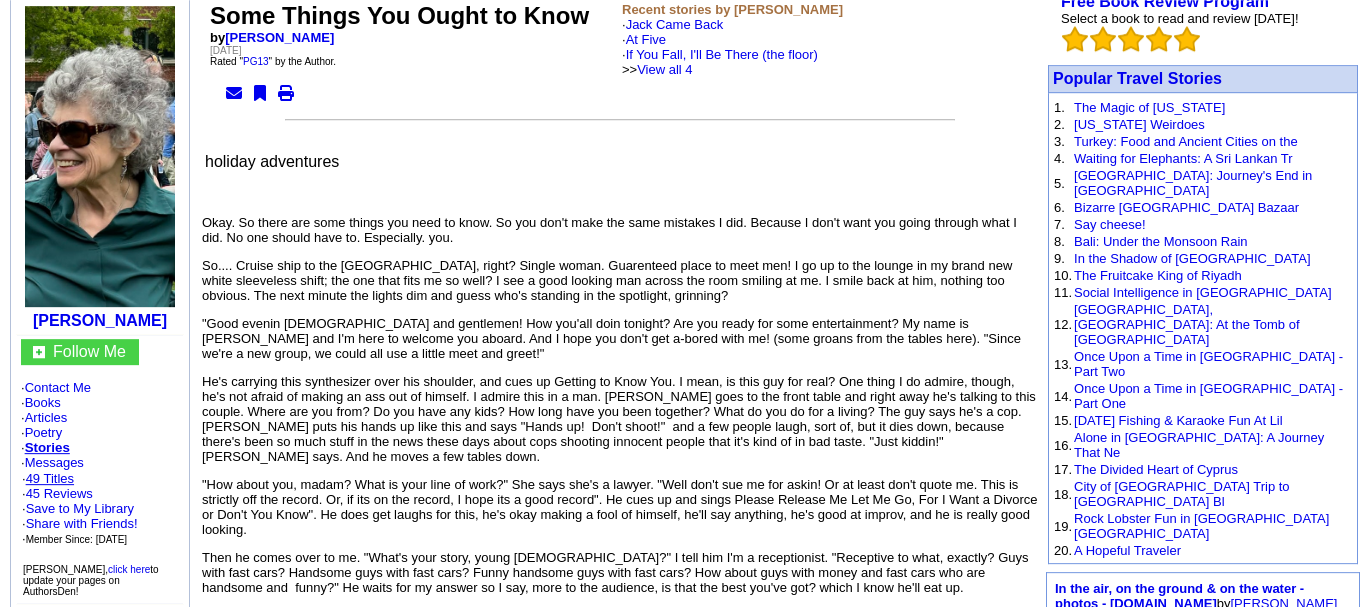 click on "49 Titles" 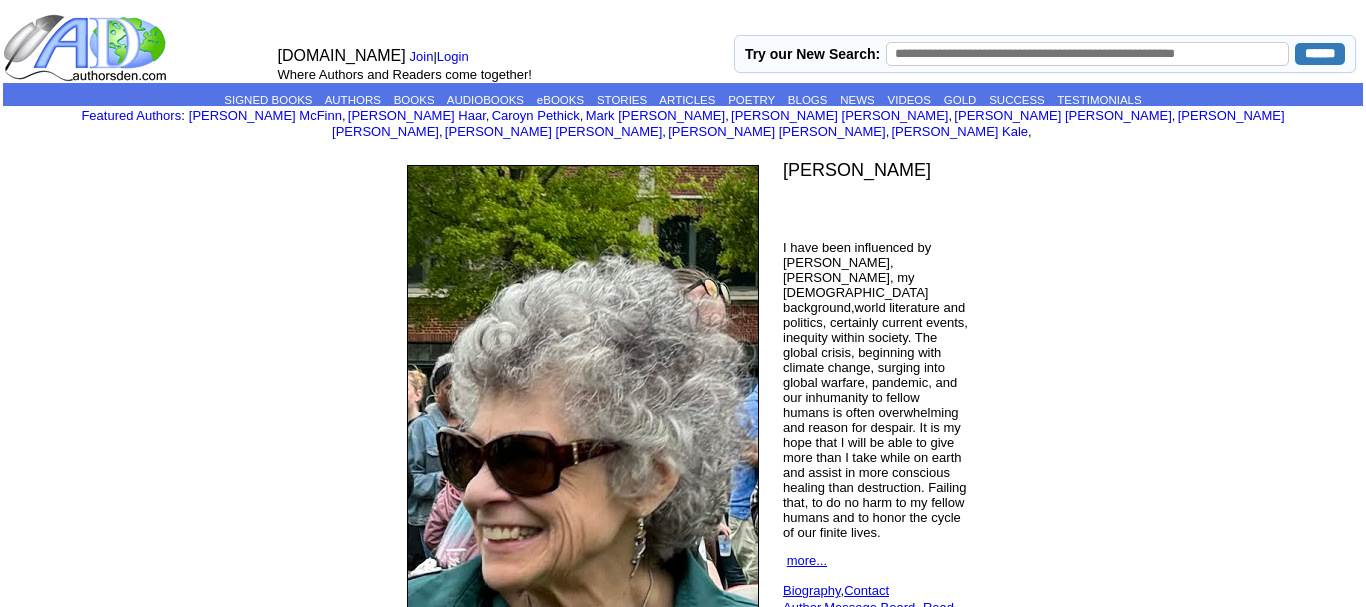 scroll, scrollTop: 0, scrollLeft: 0, axis: both 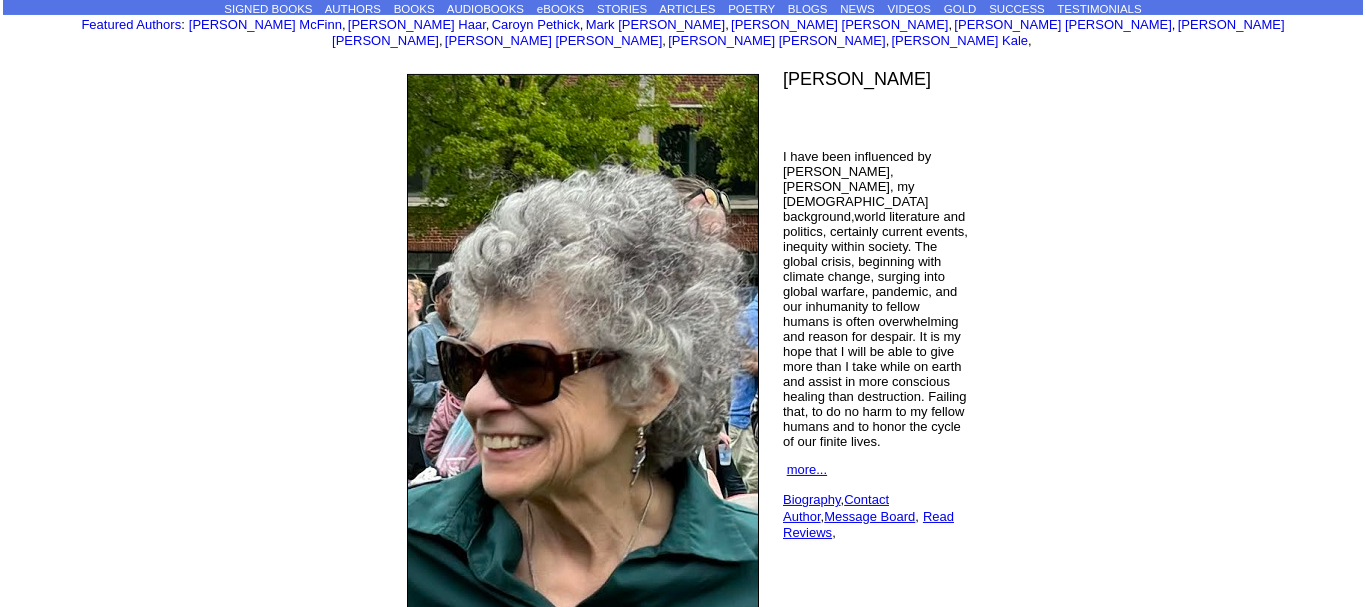 click on "more..." 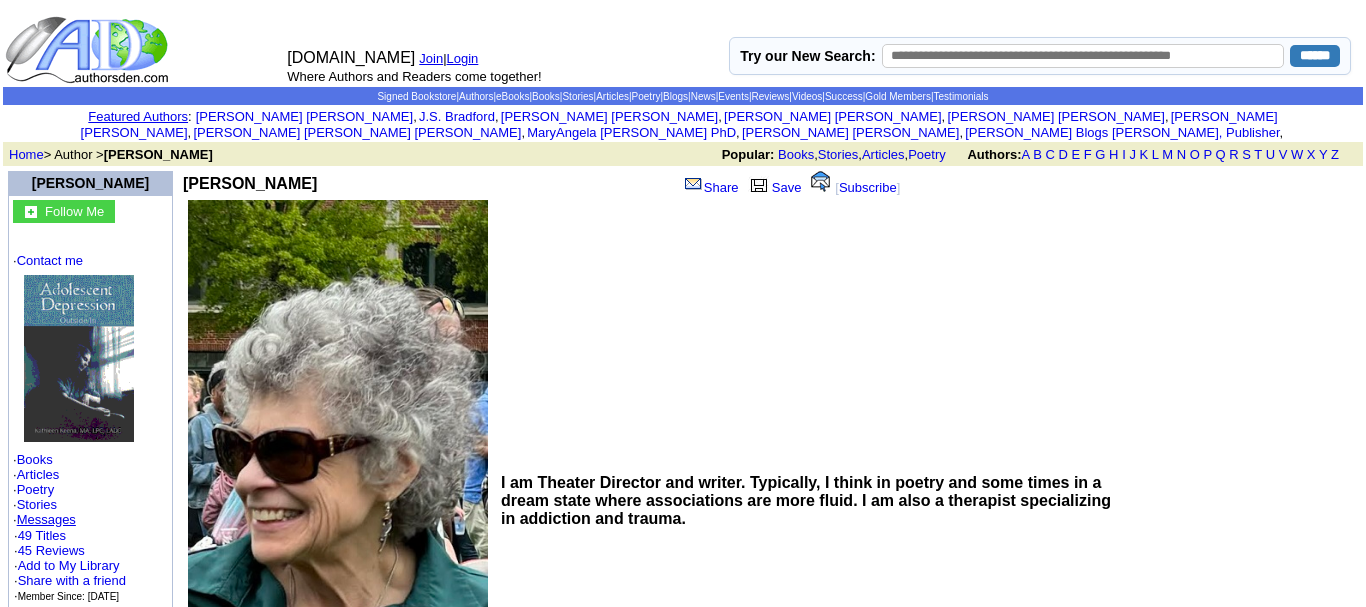 scroll, scrollTop: 0, scrollLeft: 0, axis: both 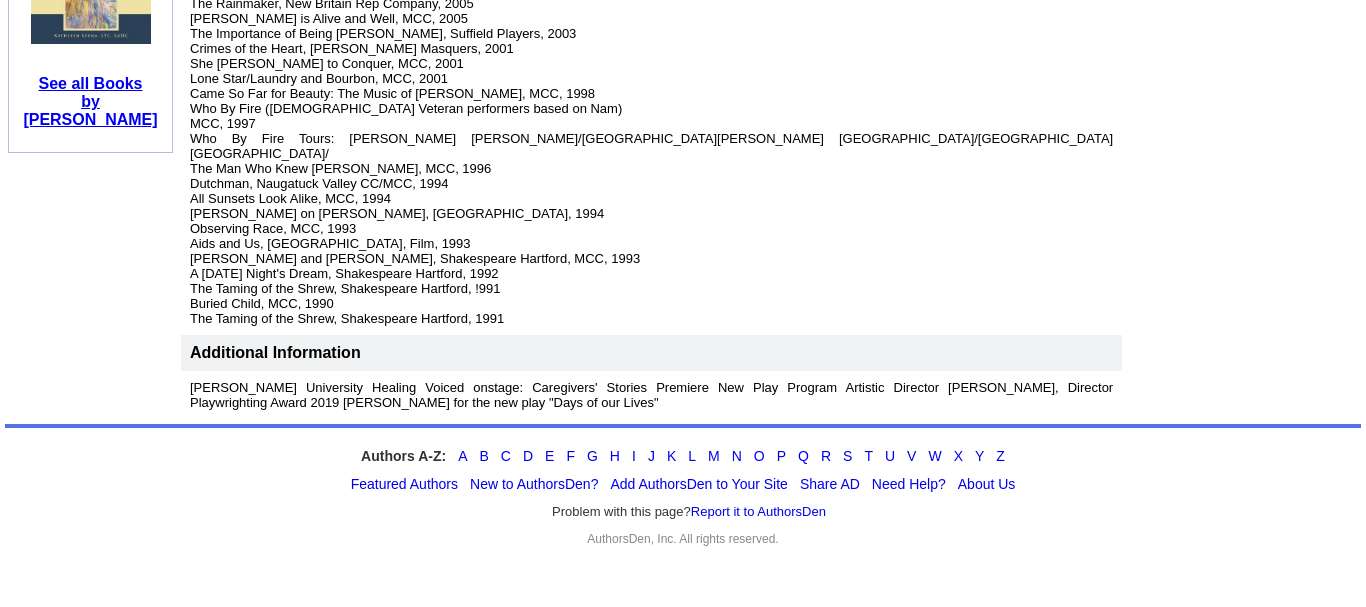 click on "See all Books by Kathleen A Keena" at bounding box center [90, 101] 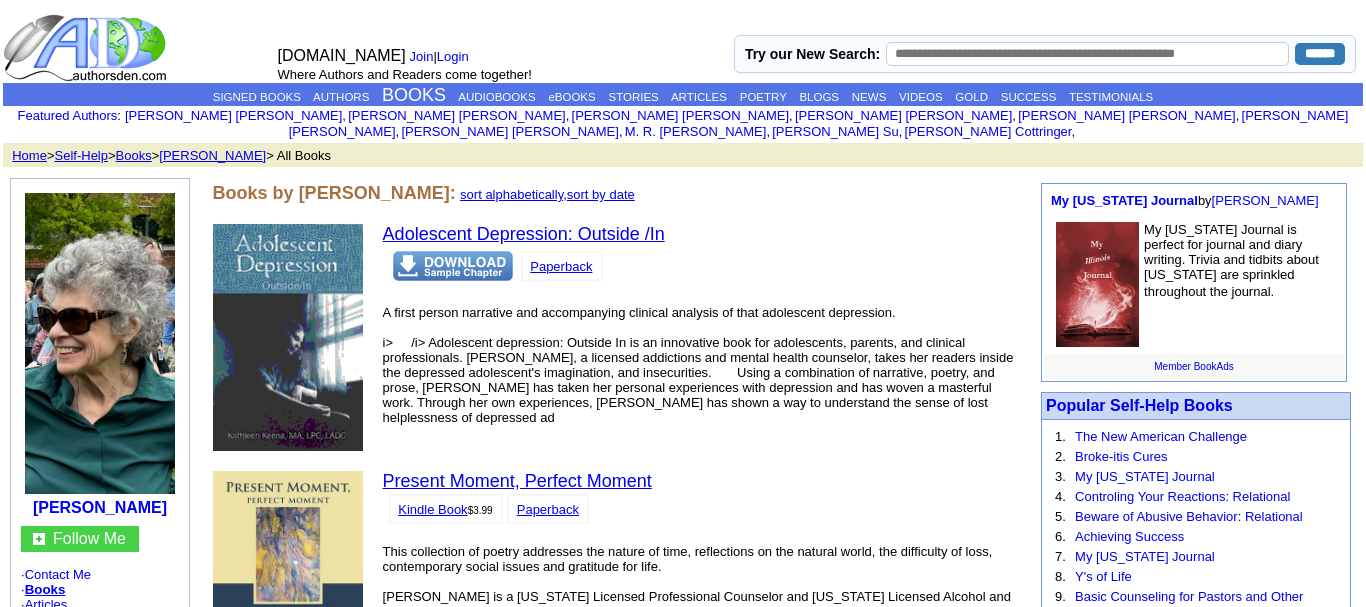 scroll, scrollTop: 0, scrollLeft: 0, axis: both 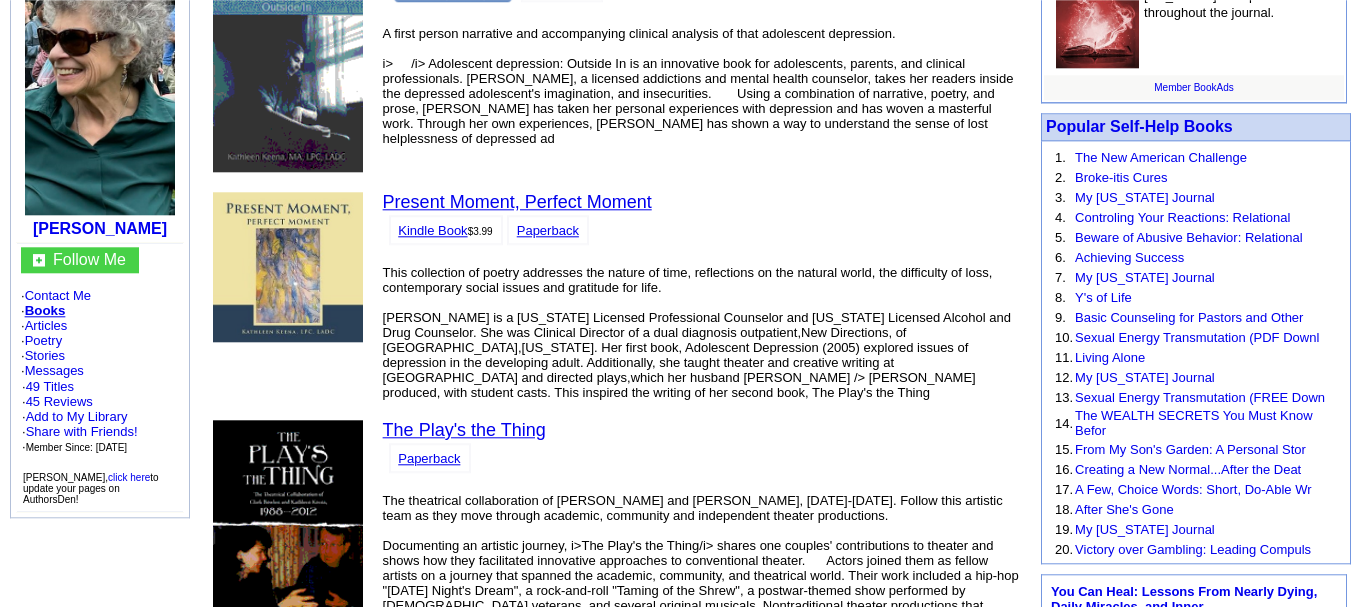 click on "Present Moment, Perfect Moment" at bounding box center (517, 202) 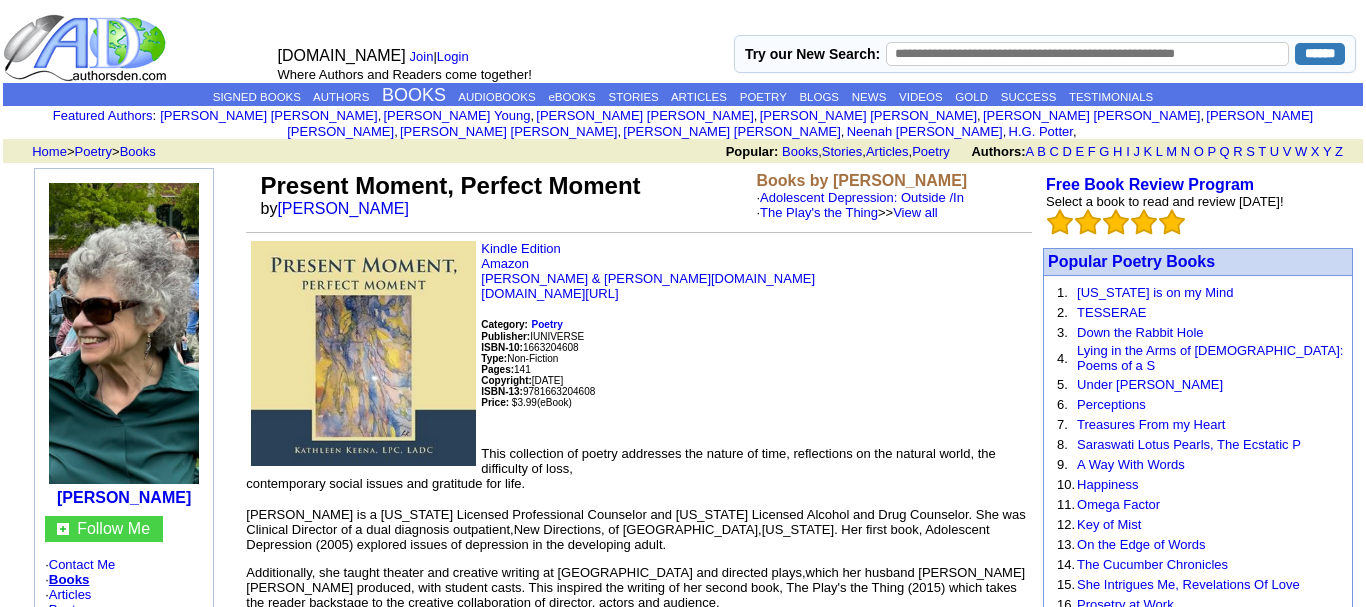 scroll, scrollTop: 0, scrollLeft: 0, axis: both 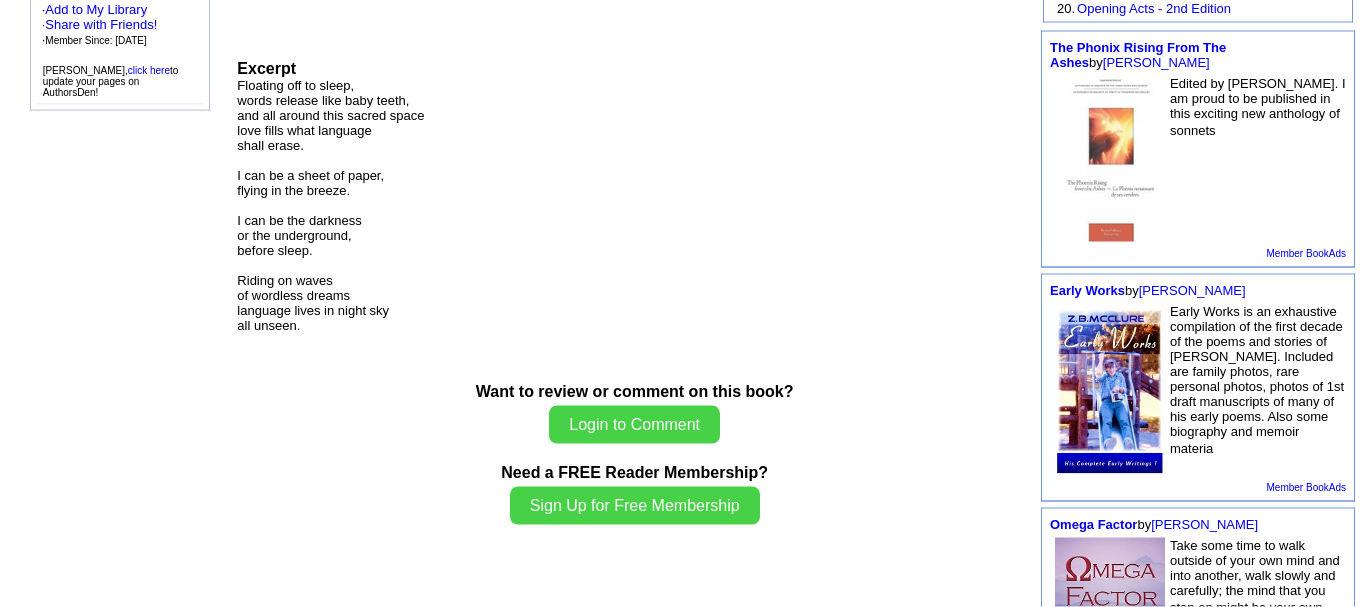 click at bounding box center (1110, 159) 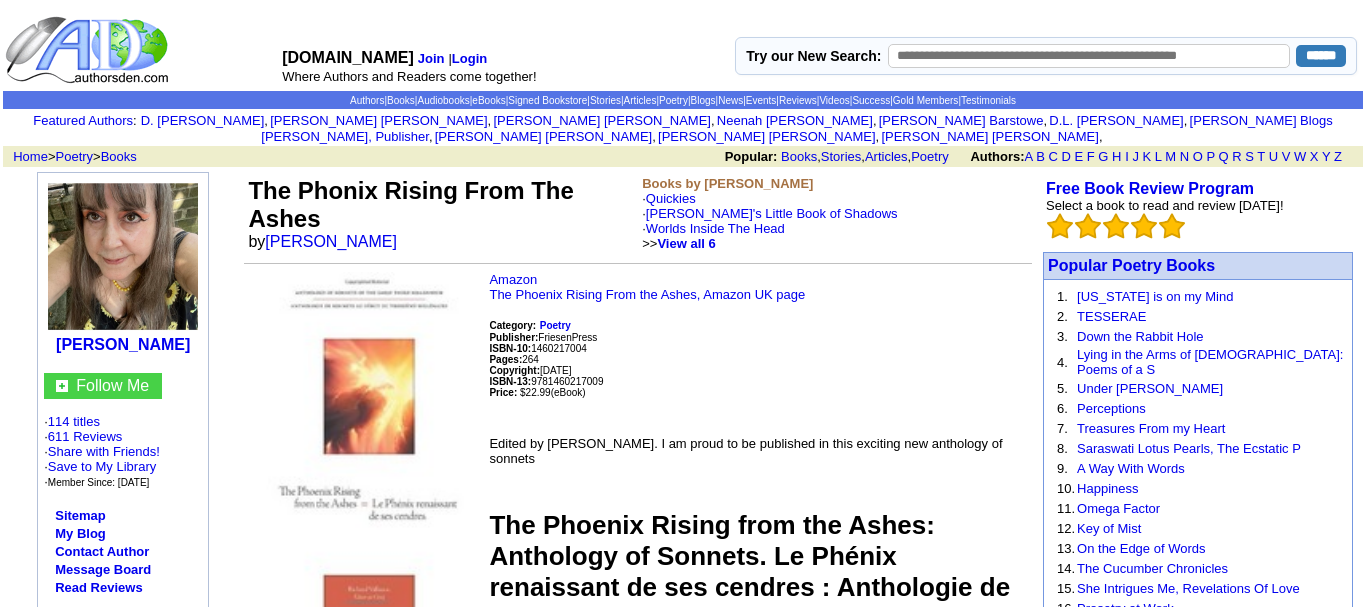 scroll, scrollTop: 0, scrollLeft: 0, axis: both 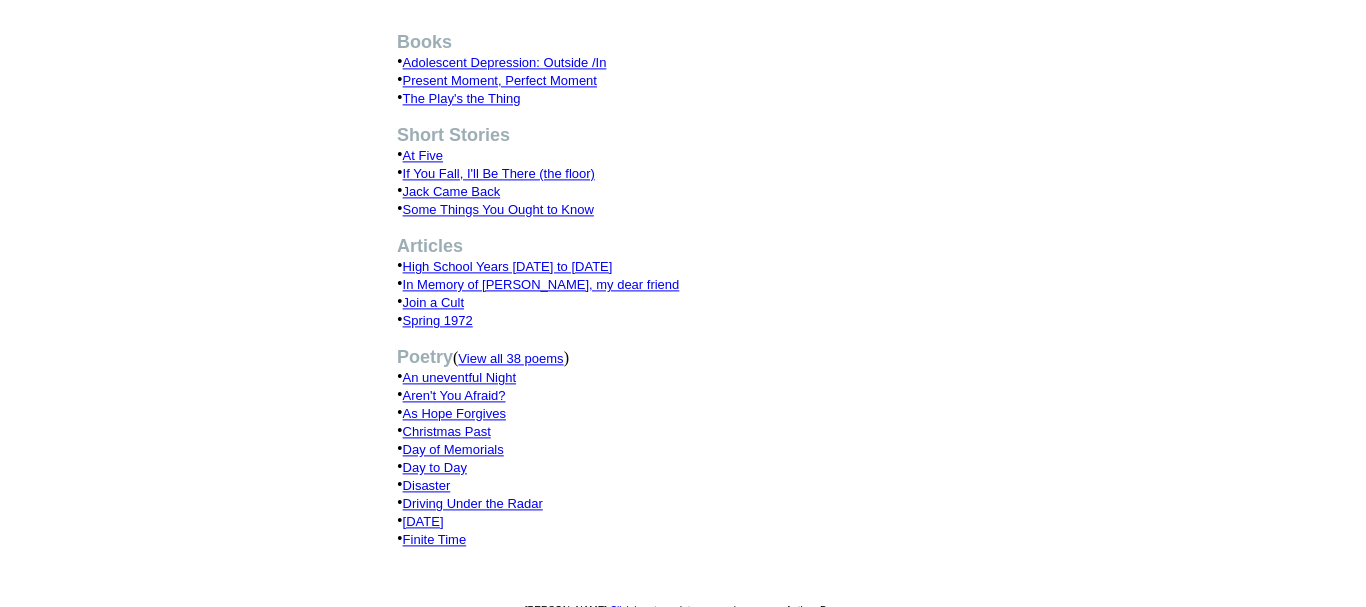 click on "High School Years 1968 to 1972" 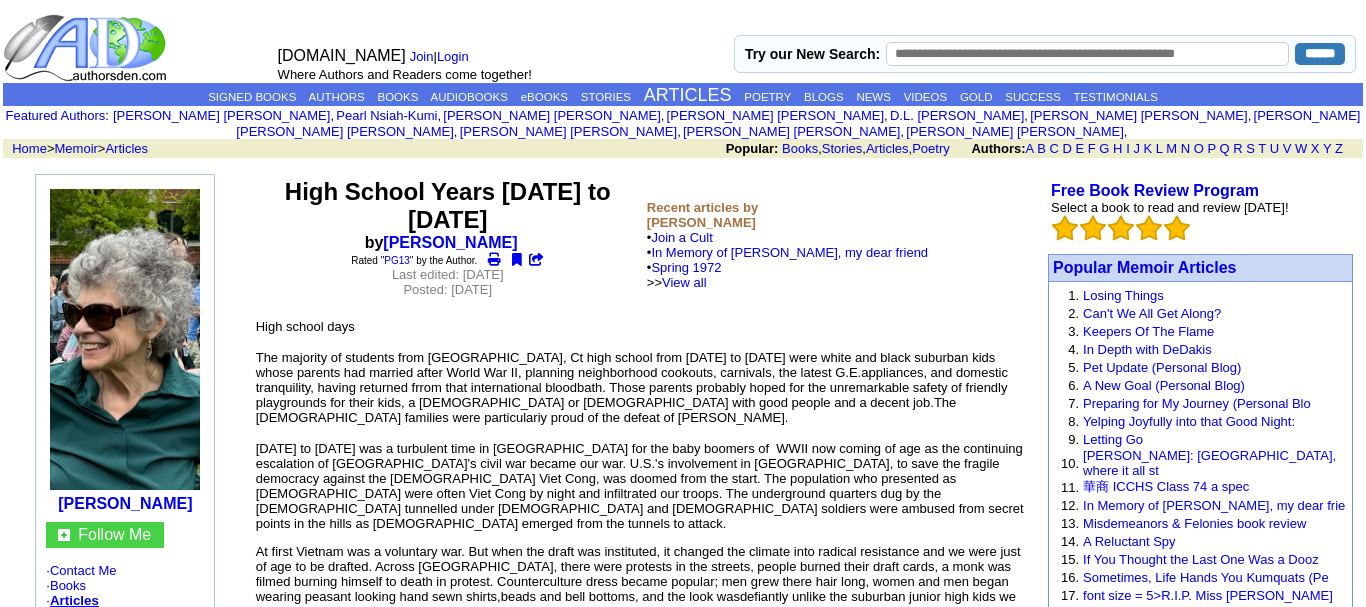 scroll, scrollTop: 0, scrollLeft: 0, axis: both 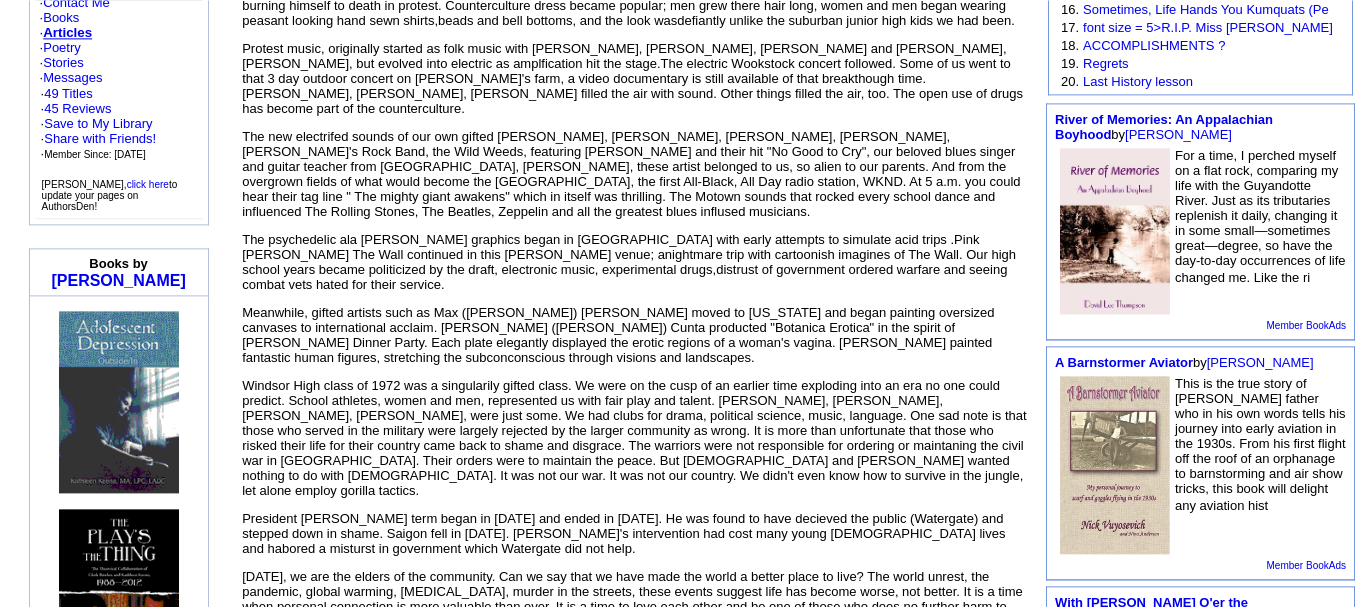 click on "For a time, I perched myself on a flat rock, comparing my life with the Guyandotte River. Just as its tributaries replenish it daily, changing it in some small—sometimes great—degree, so have the day-to-day occurrences of life changed me. Like the ri" at bounding box center (1200, 231) 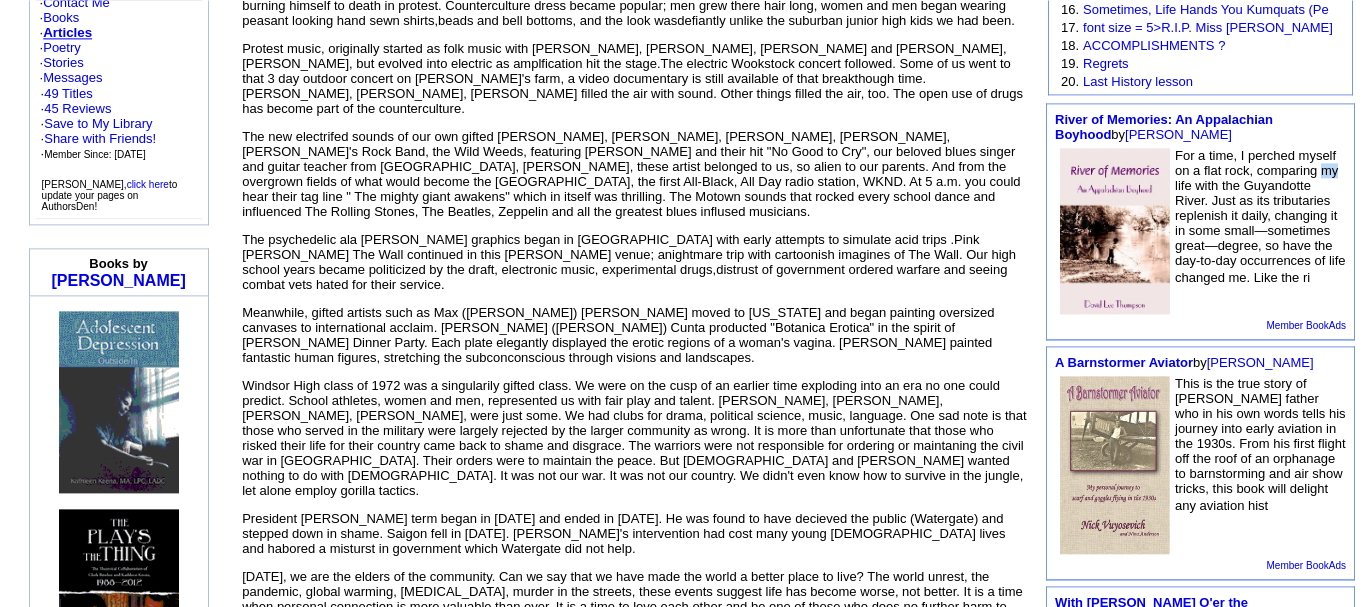 click on "For a time, I perched myself on a flat rock, comparing my life with the Guyandotte River. Just as its tributaries replenish it daily, changing it in some small—sometimes great—degree, so have the day-to-day occurrences of life changed me. Like the ri" at bounding box center (1200, 231) 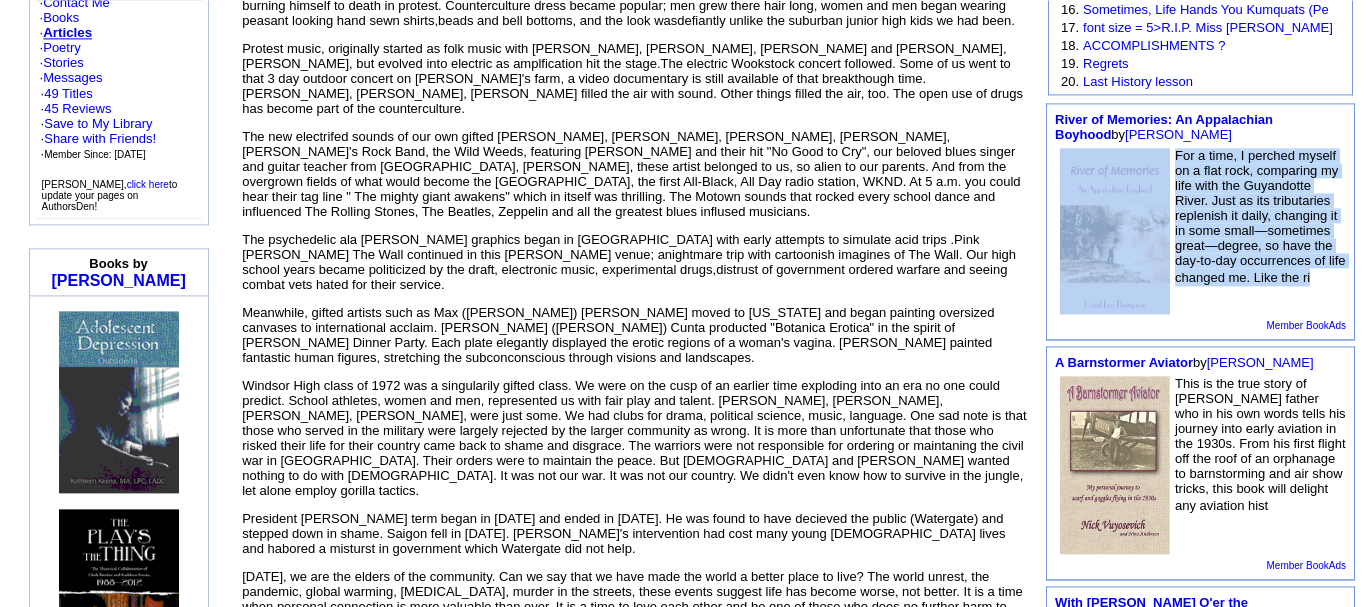 click on "For a time, I perched myself on a flat rock, comparing my life with the Guyandotte River. Just as its tributaries replenish it daily, changing it in some small—sometimes great—degree, so have the day-to-day occurrences of life changed me. Like the ri" at bounding box center [1200, 231] 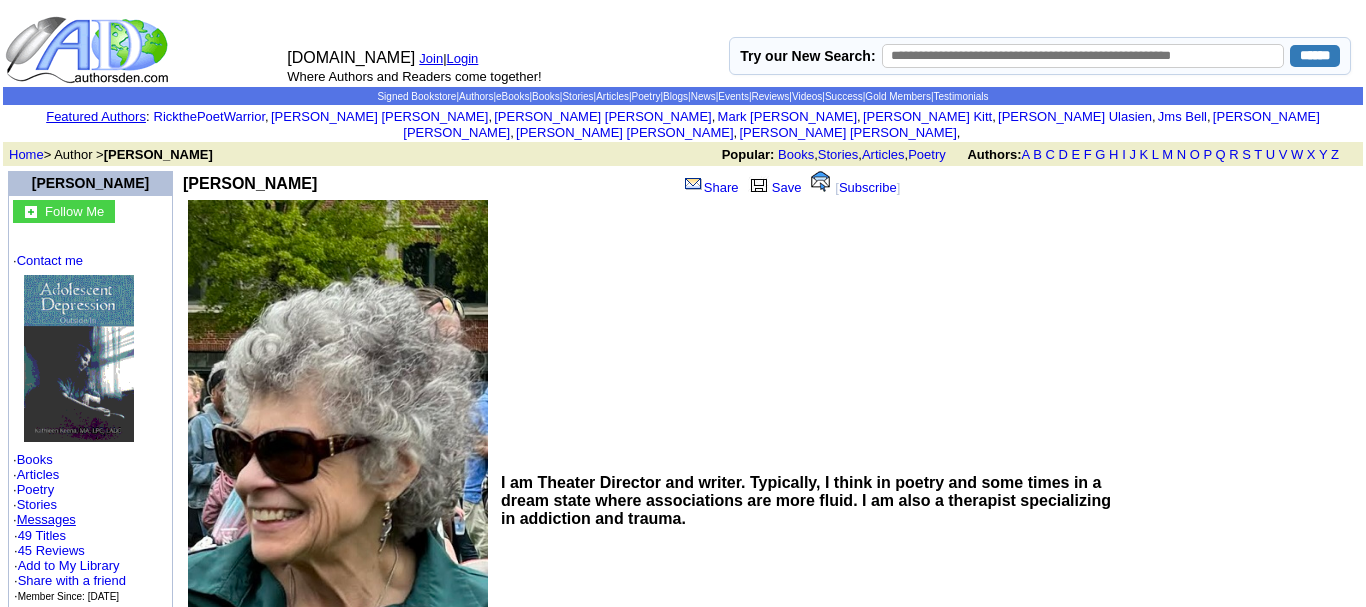 scroll, scrollTop: 0, scrollLeft: 0, axis: both 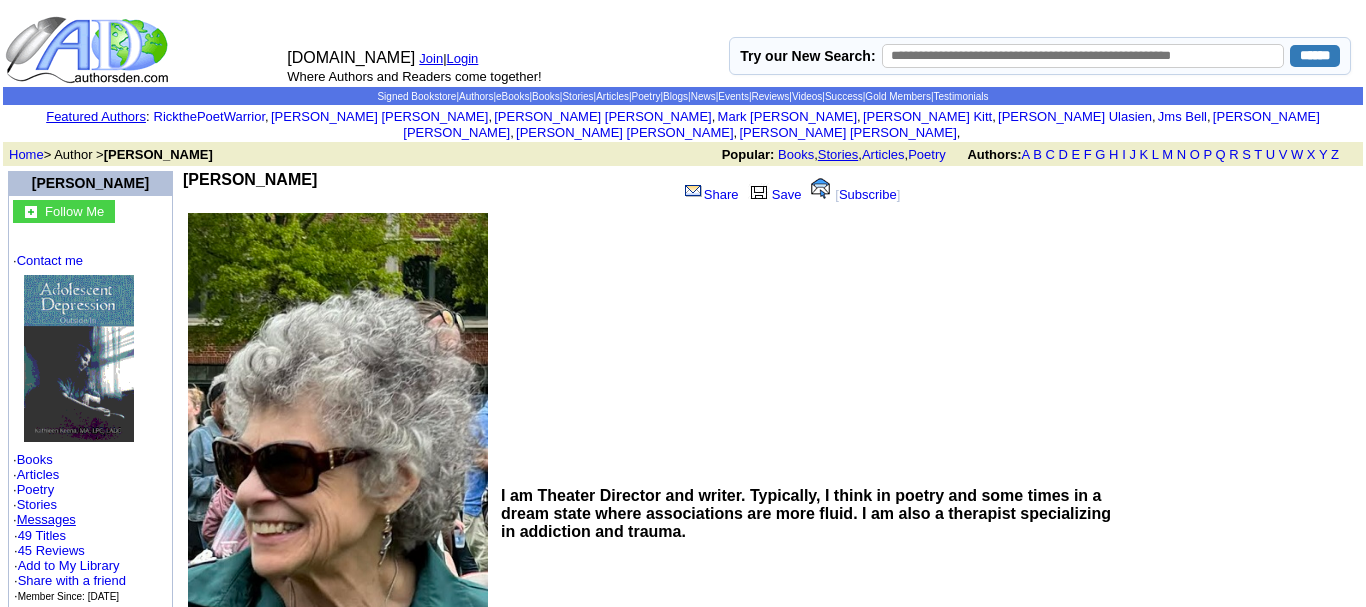 click on "Stories" at bounding box center (838, 154) 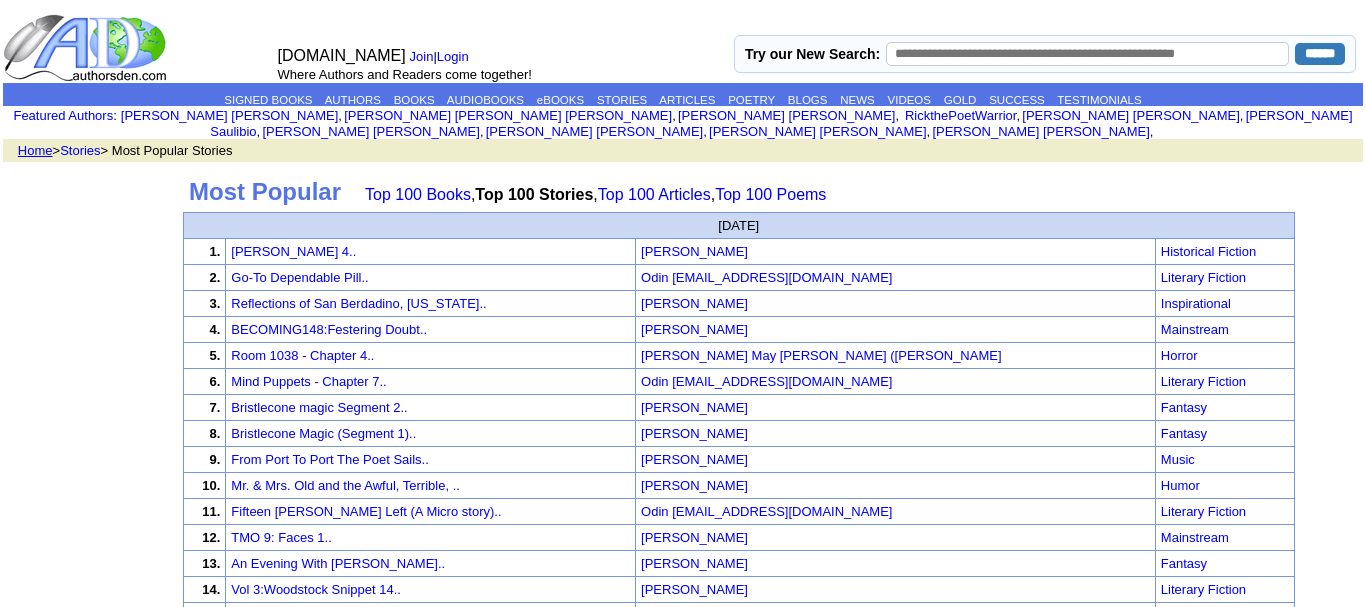 scroll, scrollTop: 0, scrollLeft: 0, axis: both 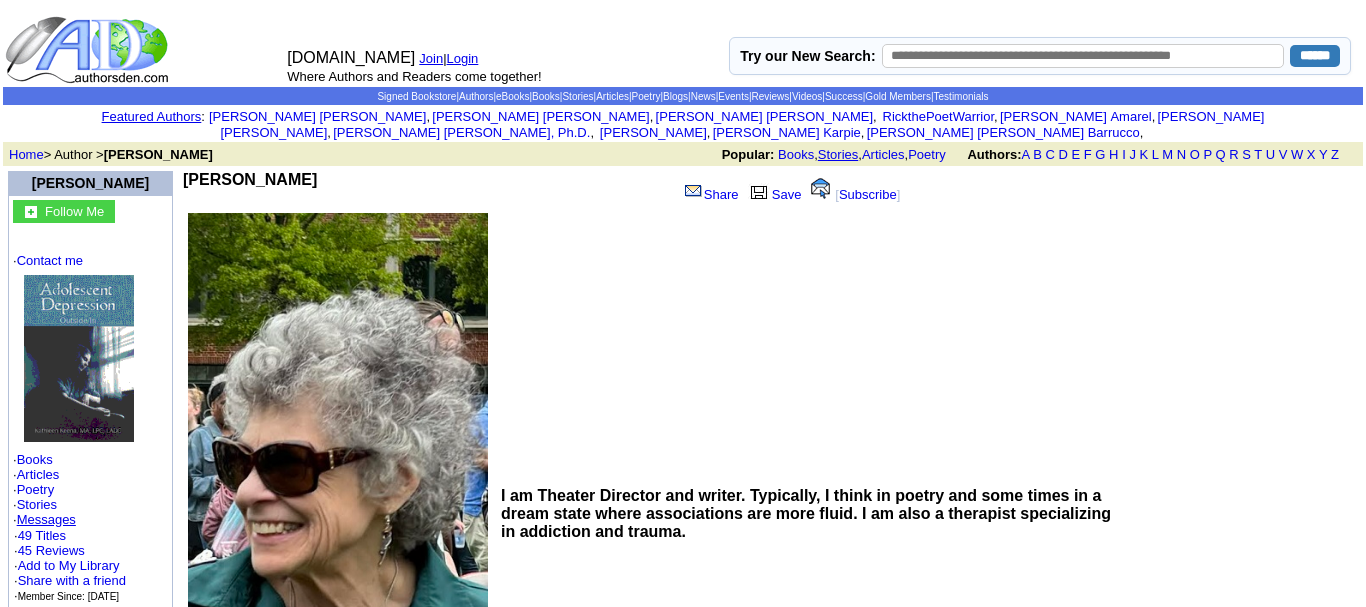 click on "Stories" at bounding box center [838, 154] 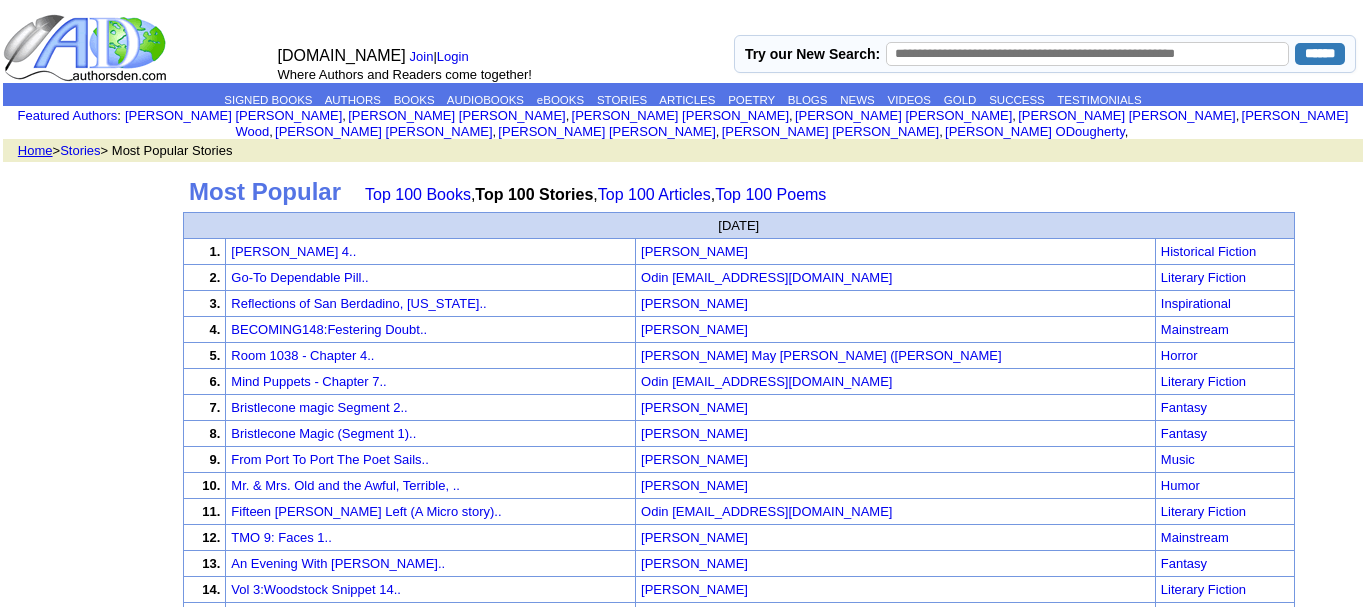 scroll, scrollTop: 0, scrollLeft: 0, axis: both 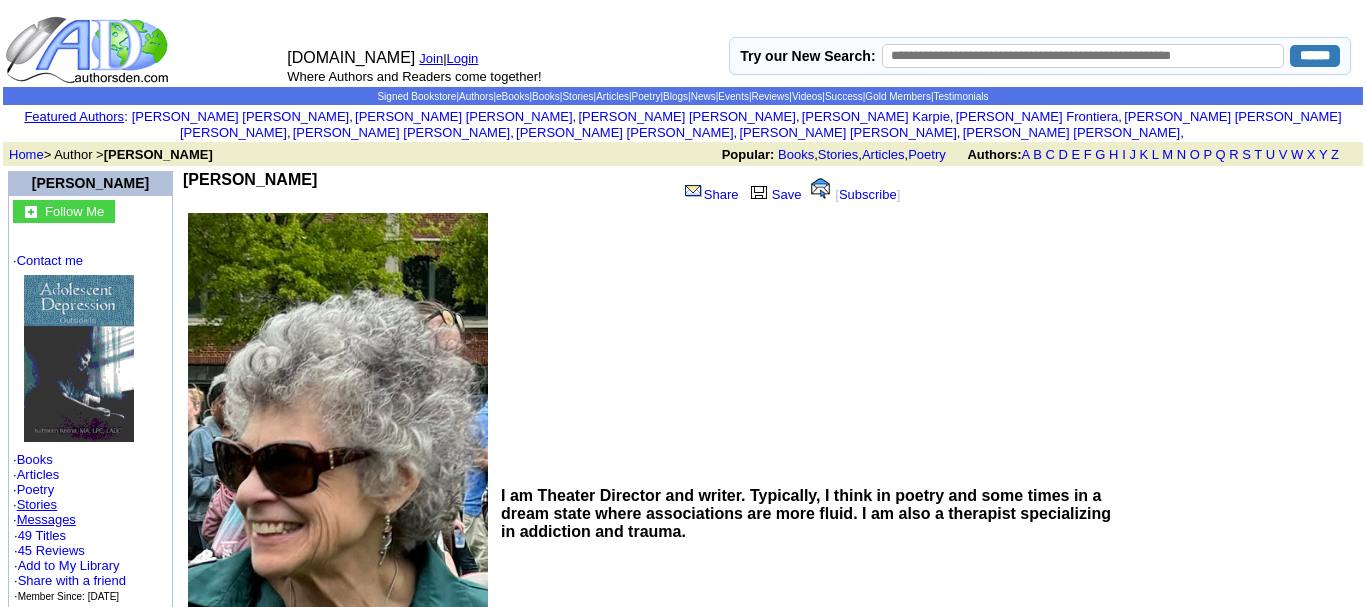 click on "Stories" at bounding box center [37, 504] 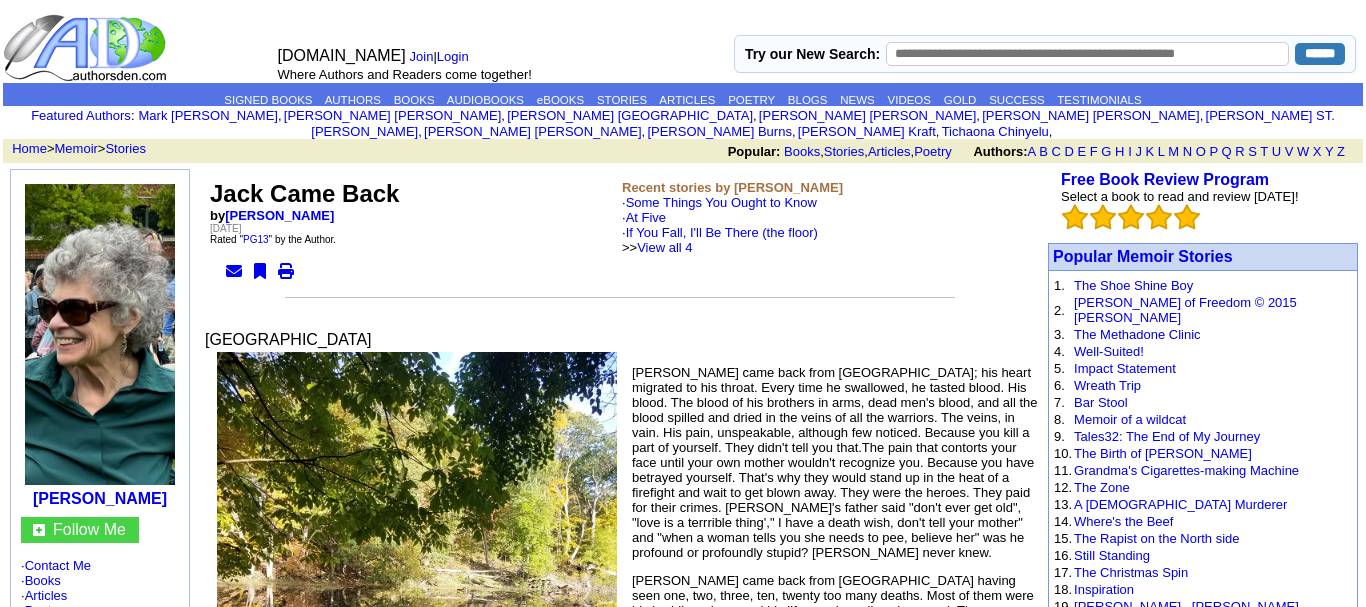 scroll, scrollTop: 0, scrollLeft: 0, axis: both 